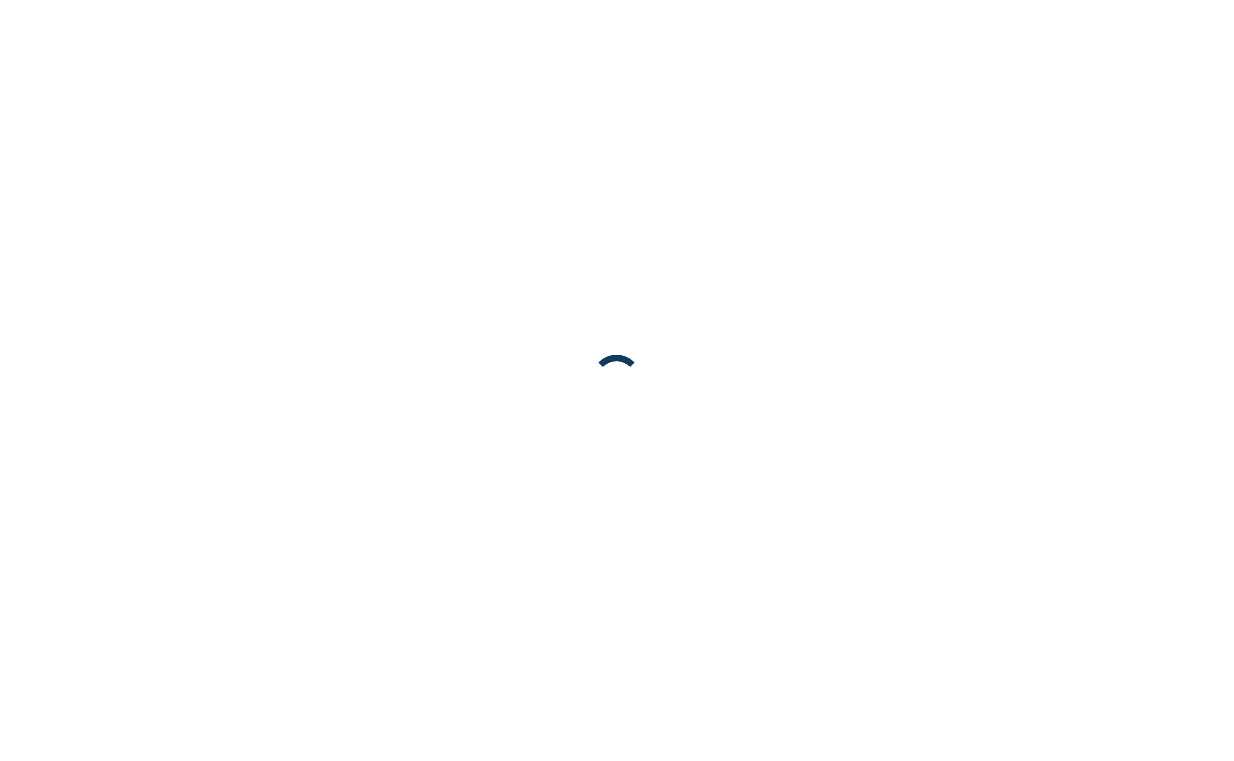 scroll, scrollTop: 0, scrollLeft: 0, axis: both 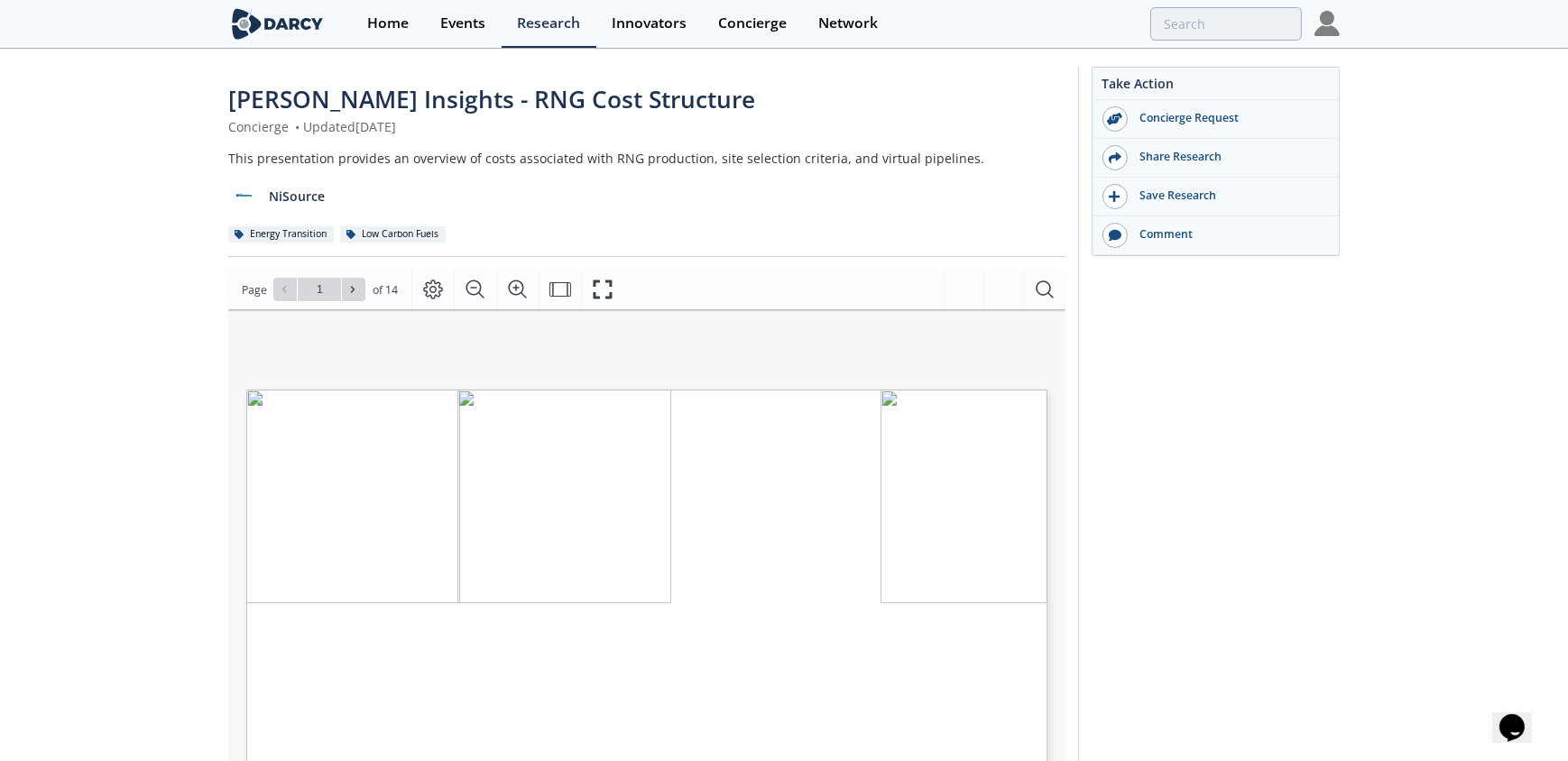 type on "2" 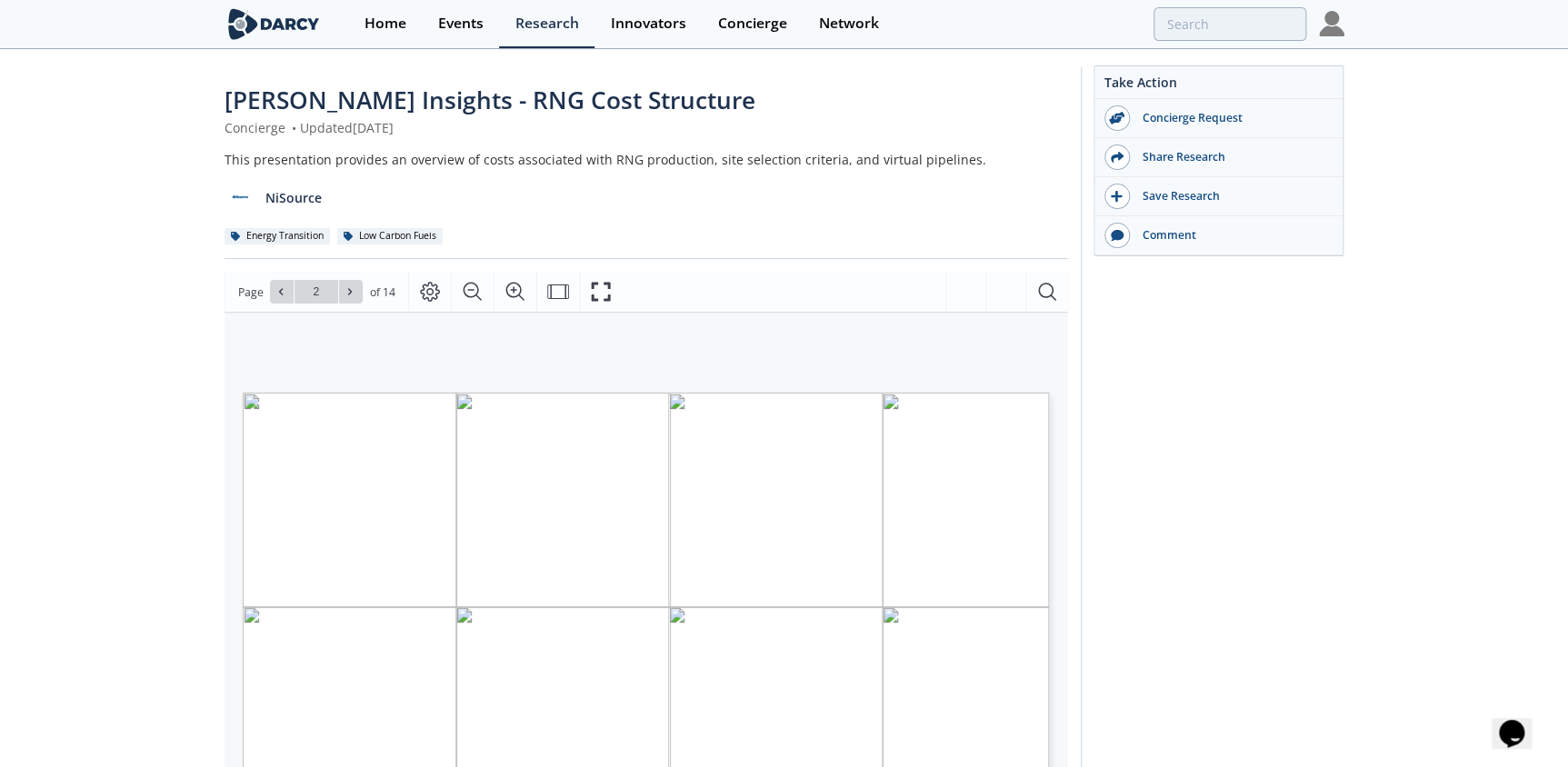 scroll, scrollTop: 247, scrollLeft: 0, axis: vertical 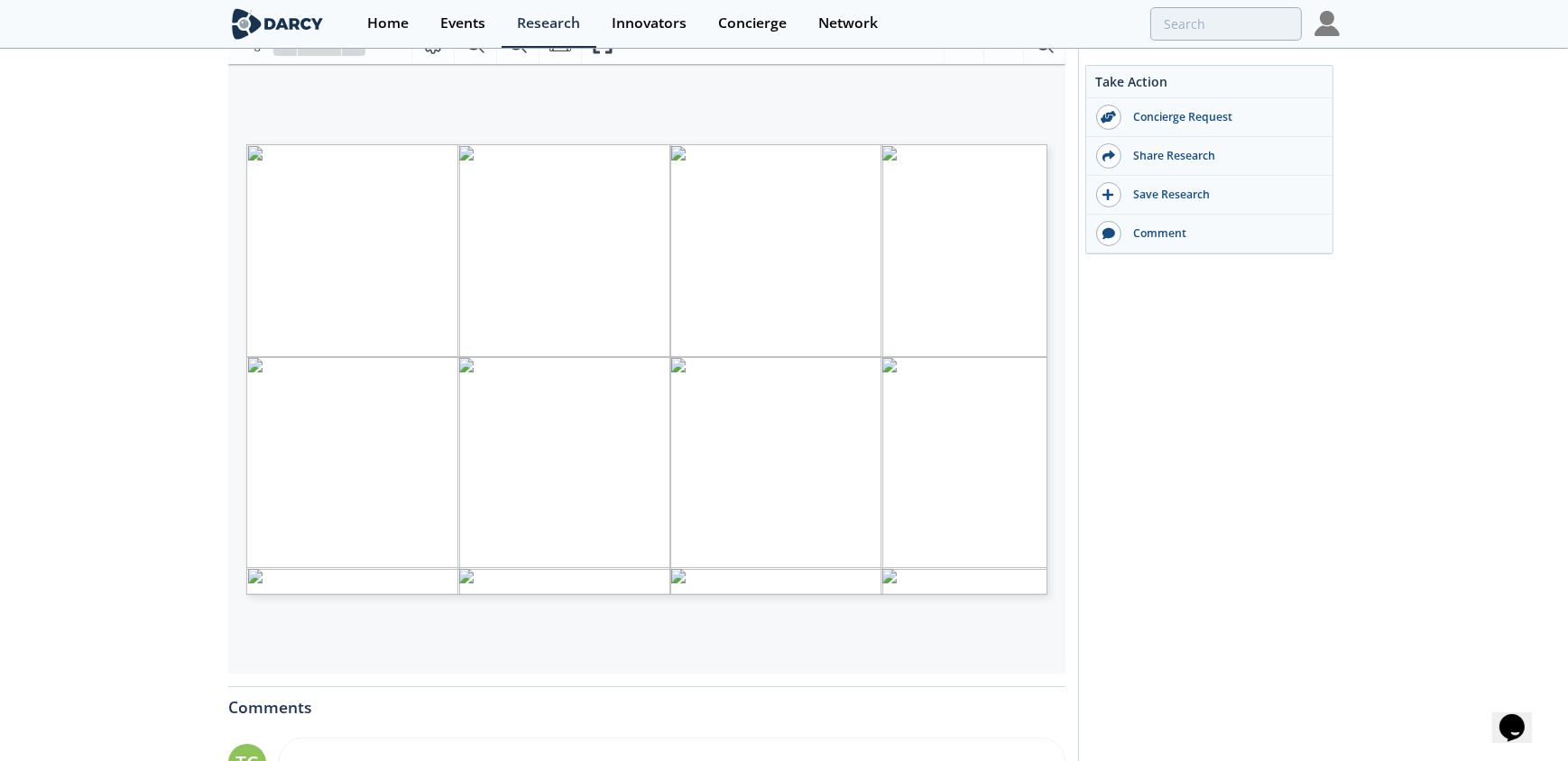 type on "3" 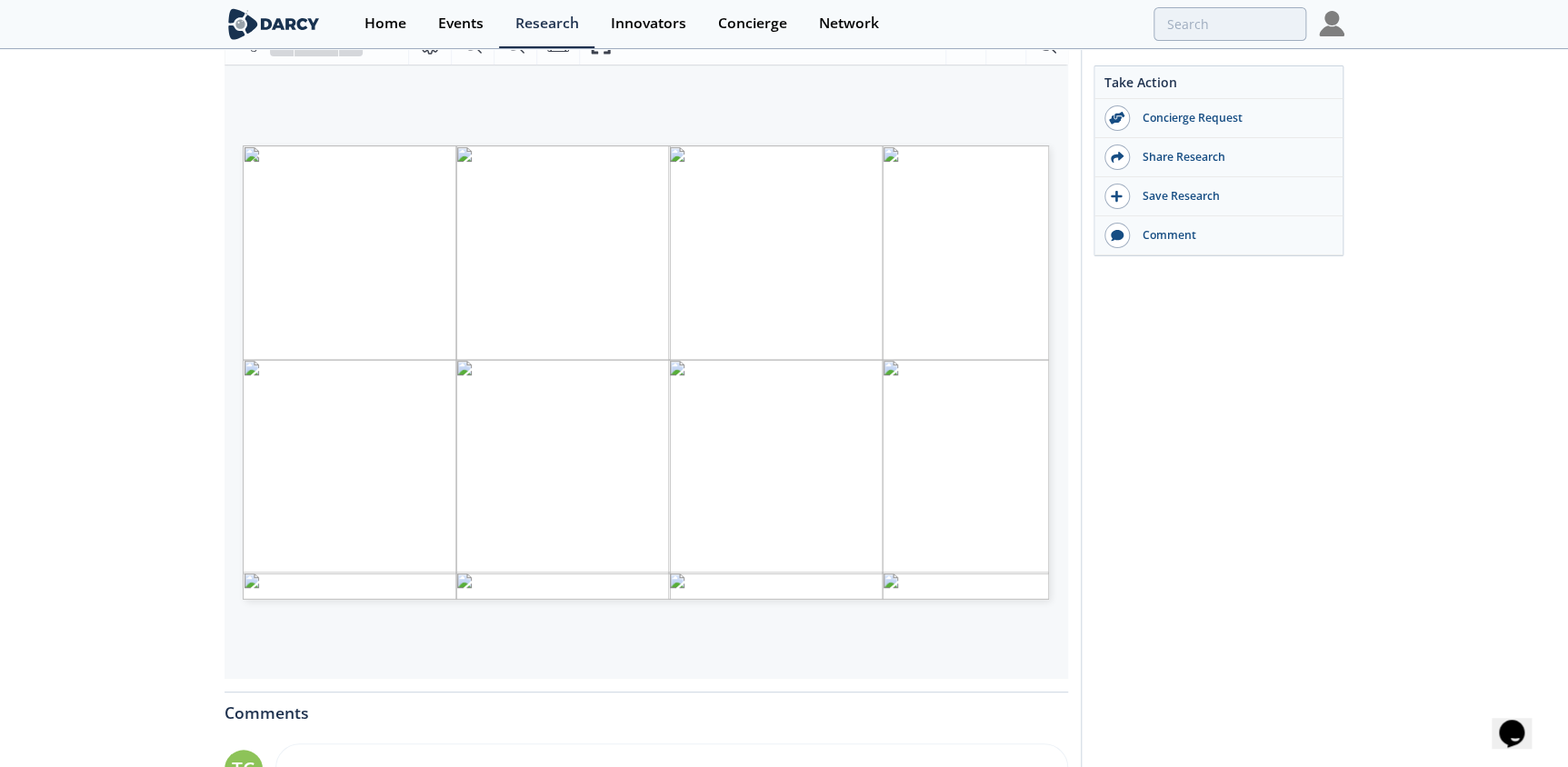 scroll, scrollTop: 330, scrollLeft: 0, axis: vertical 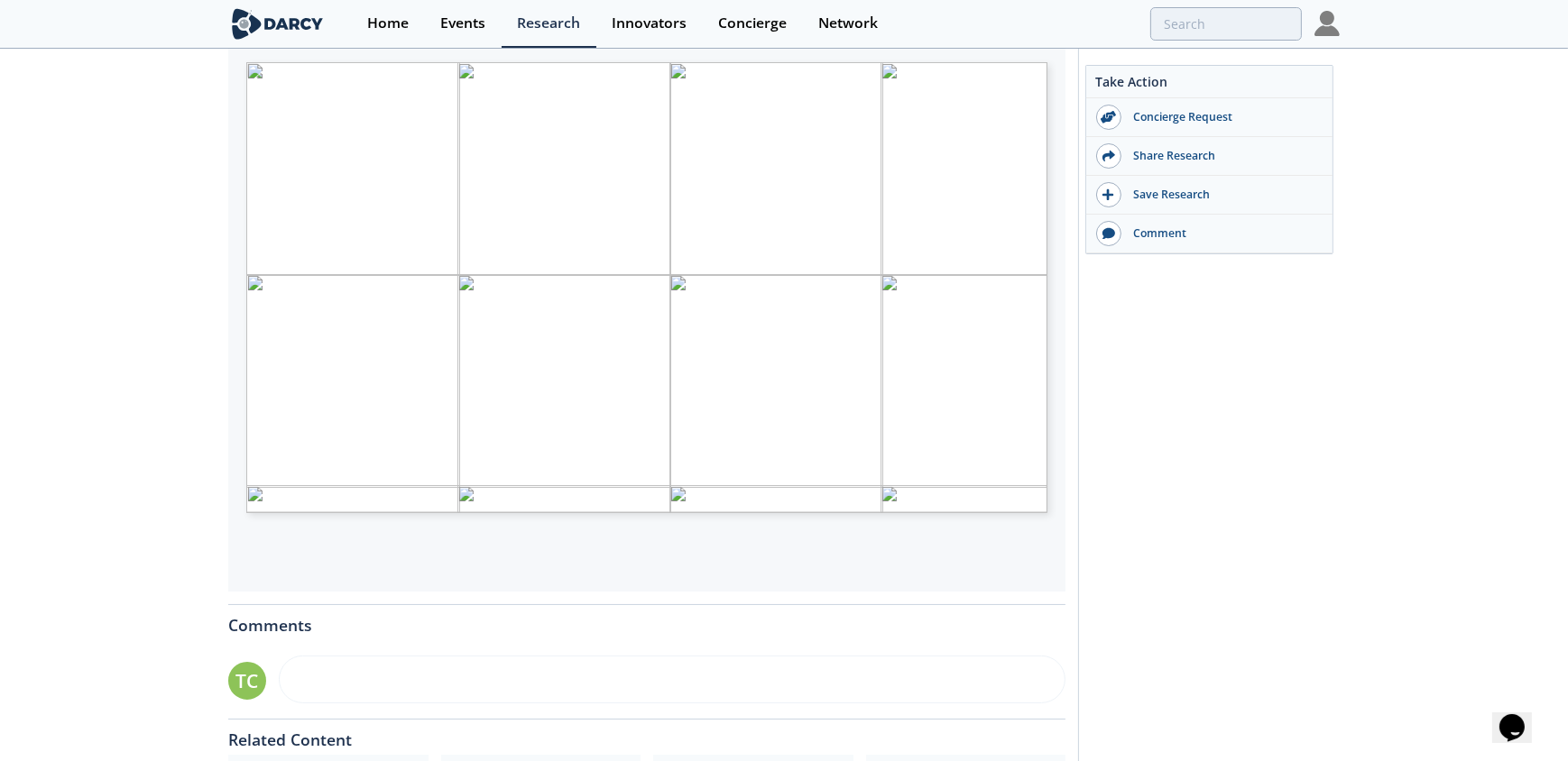 click on "RENEWABLE NATURAL GAS (RNG)
•  The production of biogas involves various technological pathways and feedstock options, each
with distinct cost implications.
•  Capital and operating costs vary widely depending on the technology pathway and regional
context.
•  Key economic considerations include the scale of the biogas plant, the composition and
quality of feedstock, and regional factors such as the radius for feedstock collection and access
to necessary infrastructure like grids and roads.
•  The primary capital cost in biogas production is from the anaerobic digester itself. These costs
include the digestion system, feedstock pre-treatment, digestate storage, gas handling, and
basic controls.
•  Biogas and biomethane plants tend to have relatively high ongoing OPEX. A major component is
feedstock cost, particularly if the material is scarce or must be transported long distances. Other
and upgrading processes.
RNG Costs  (USD/Gj)
COST ASSESSMENT
OPEX" at bounding box center [647, 287] 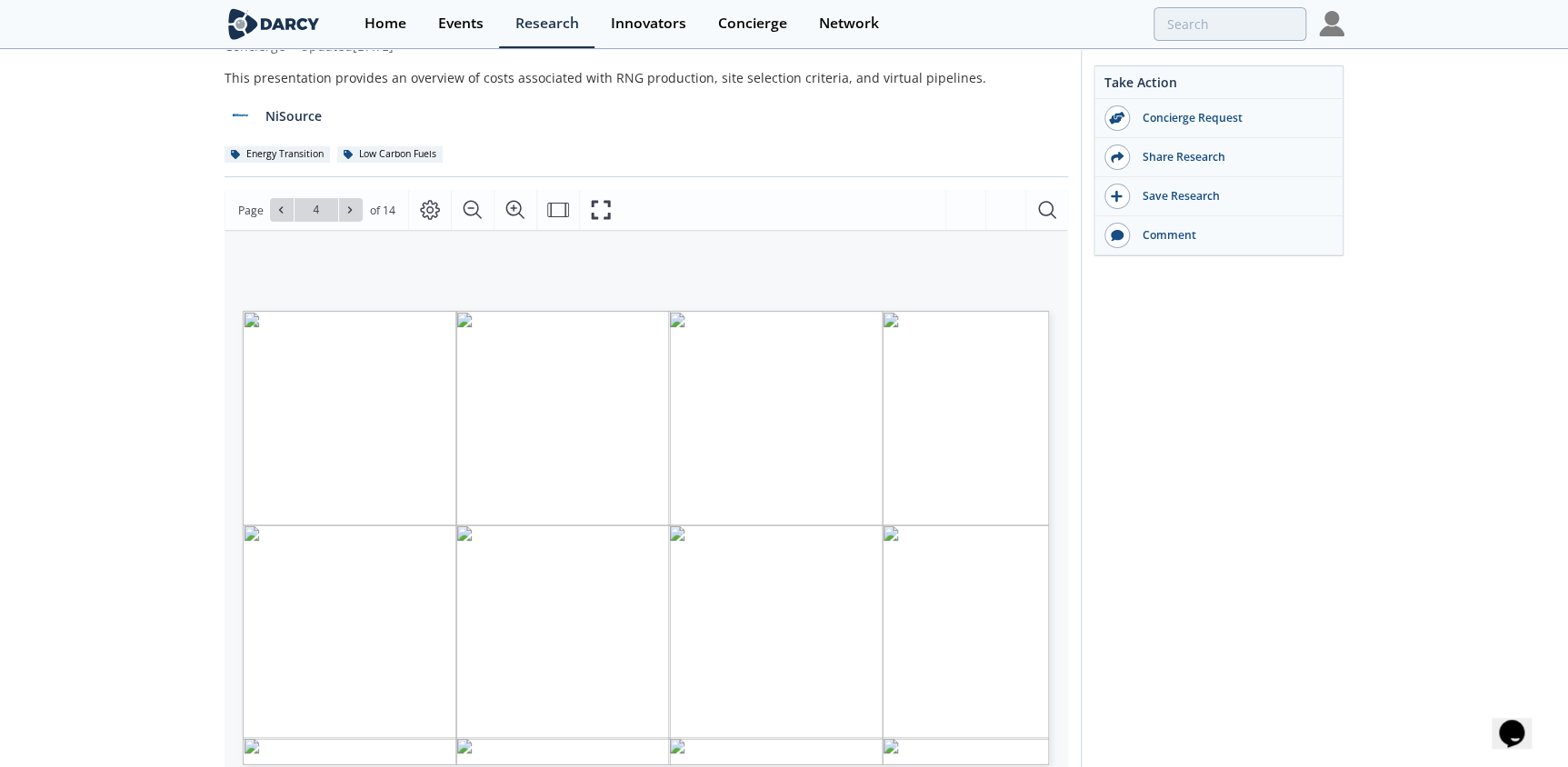 scroll, scrollTop: 164, scrollLeft: 0, axis: vertical 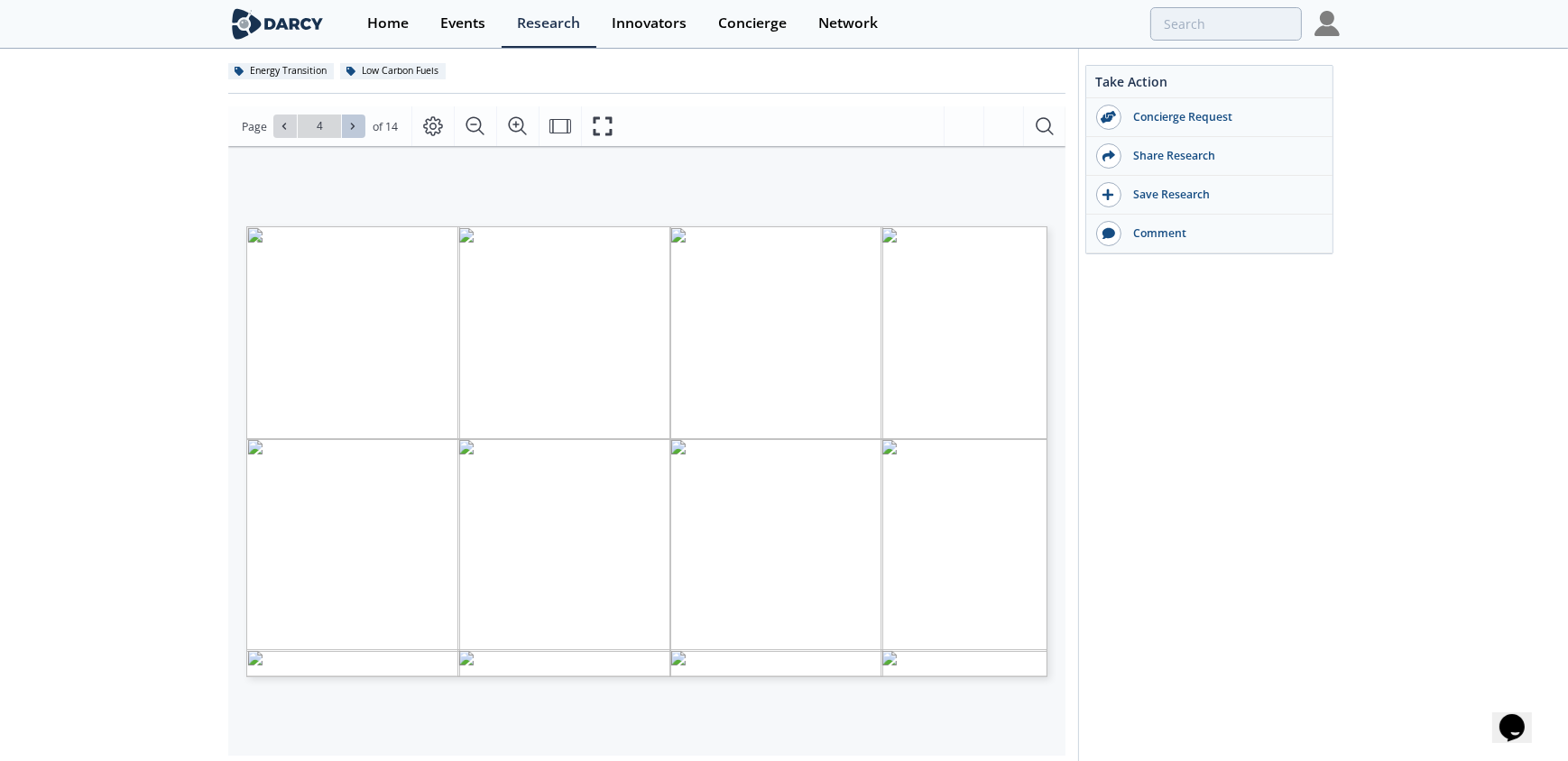 click at bounding box center [354, 126] 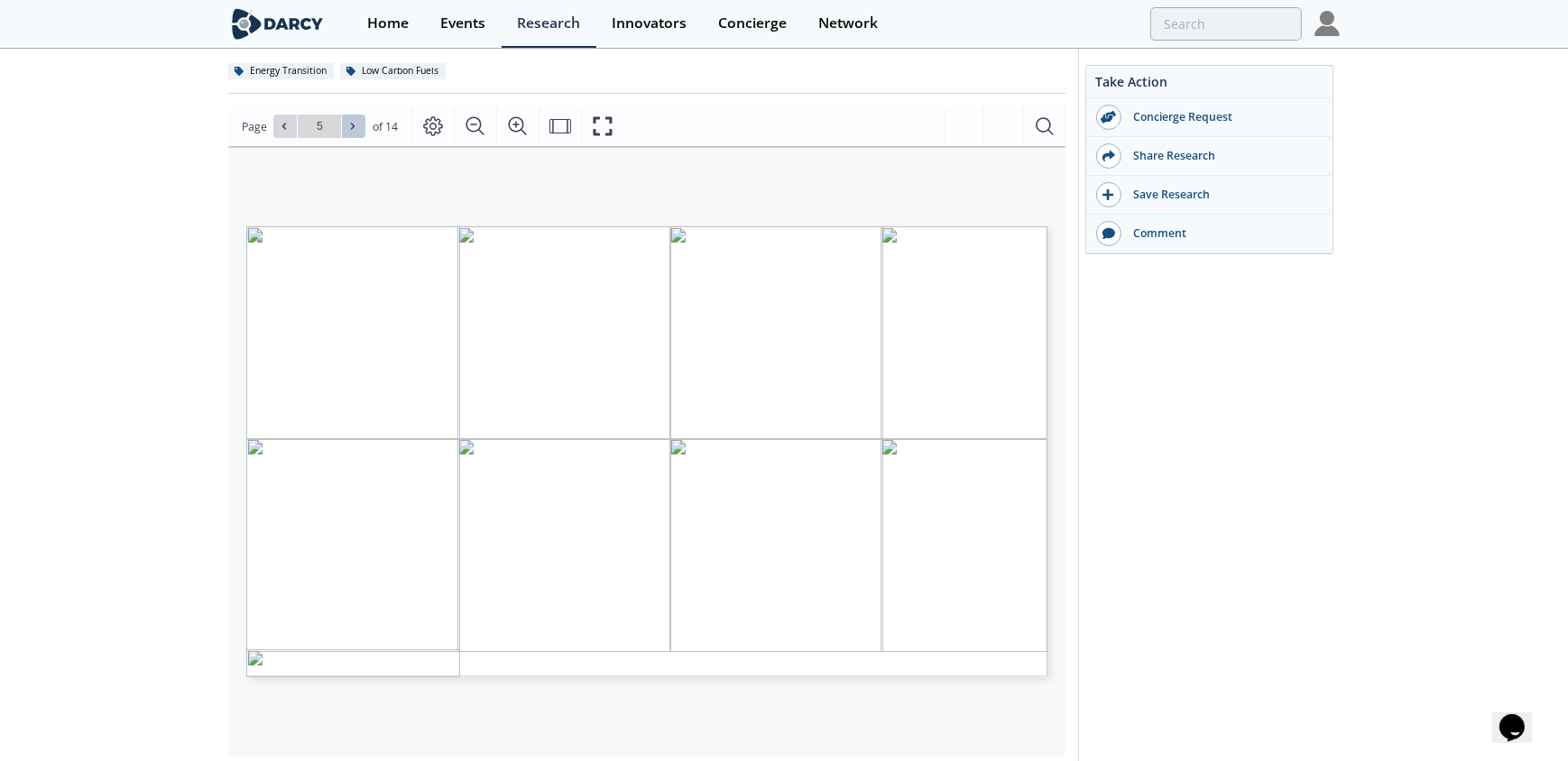 click 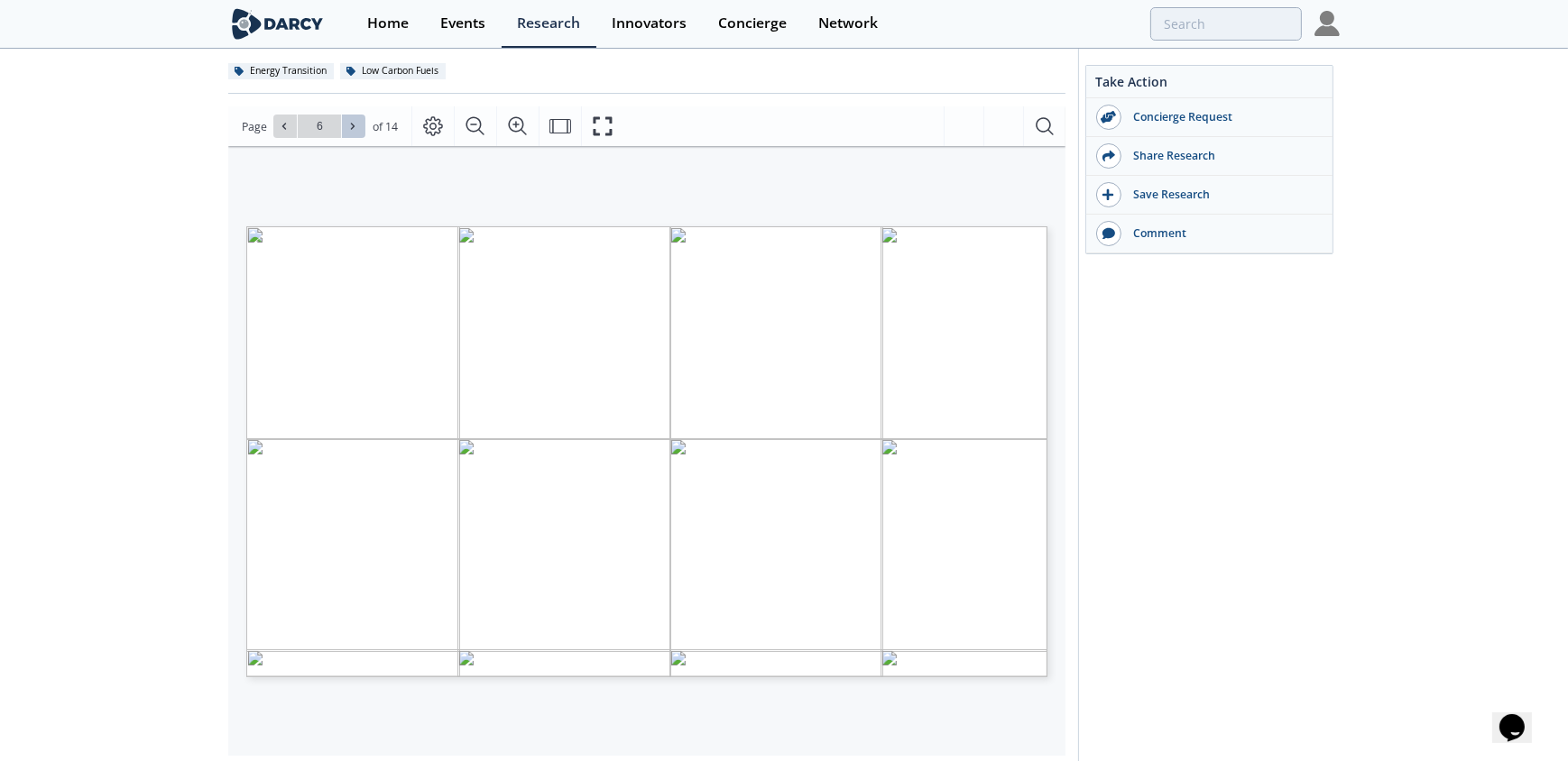 click 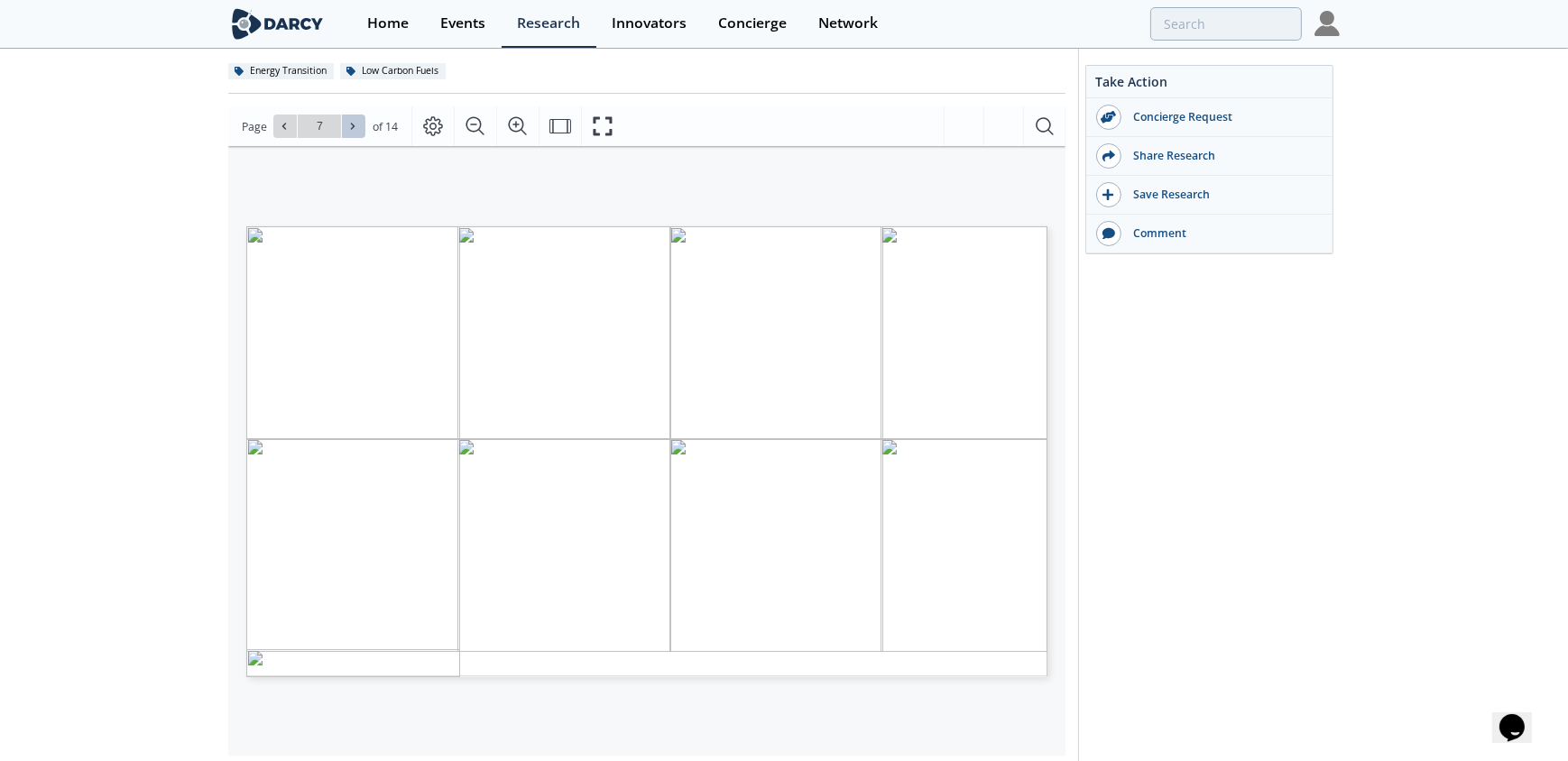 click 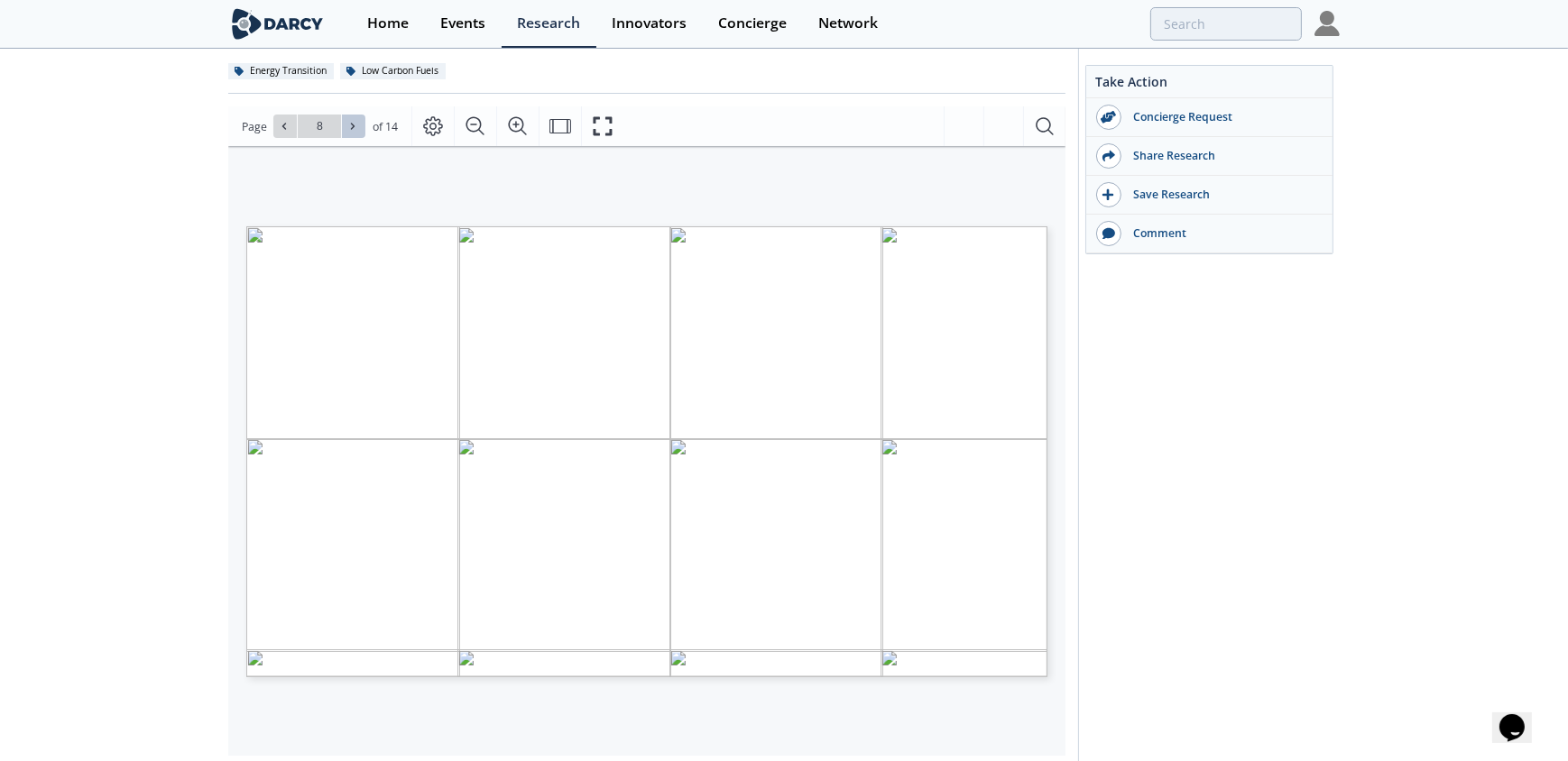 click 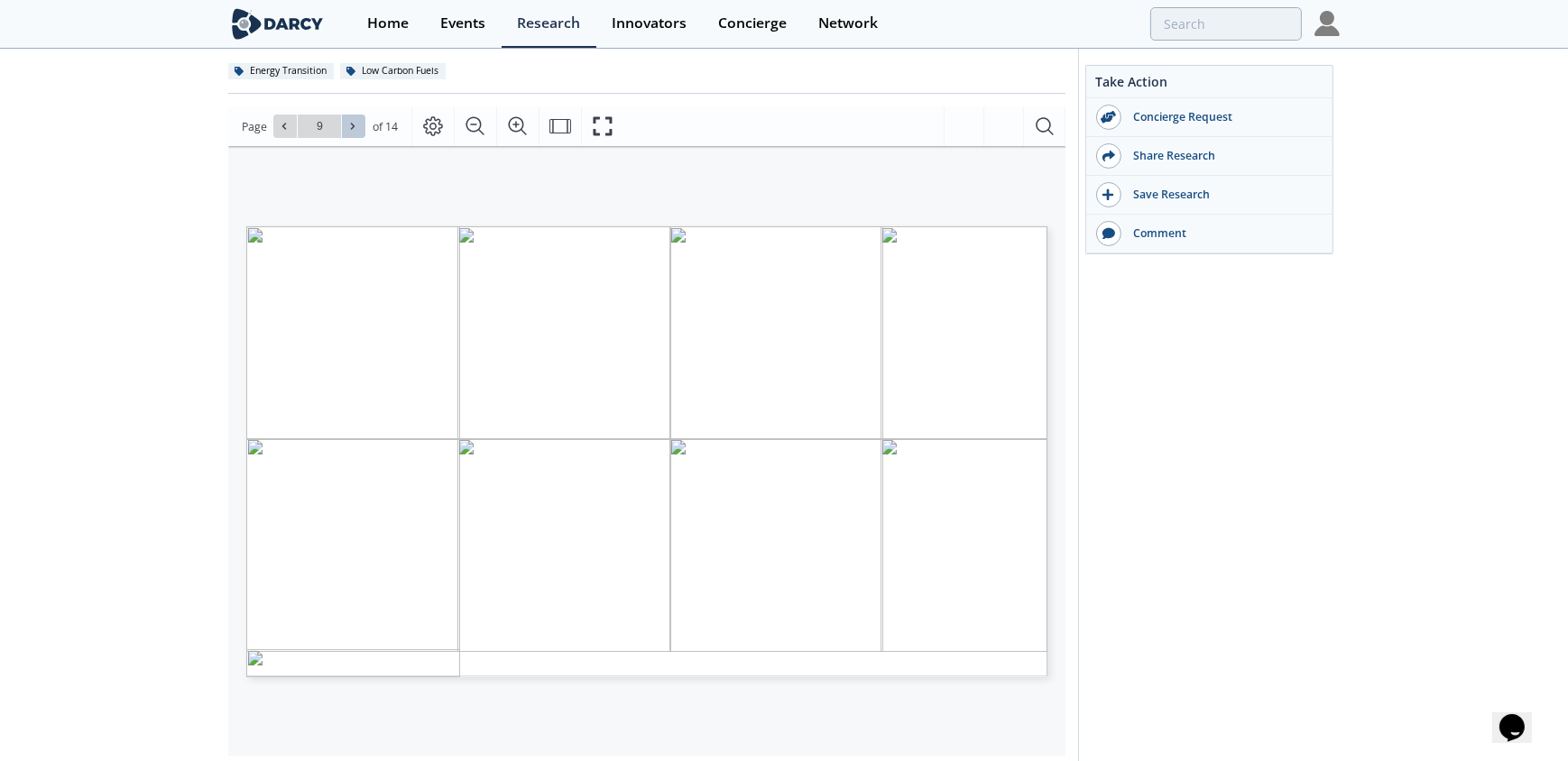 click 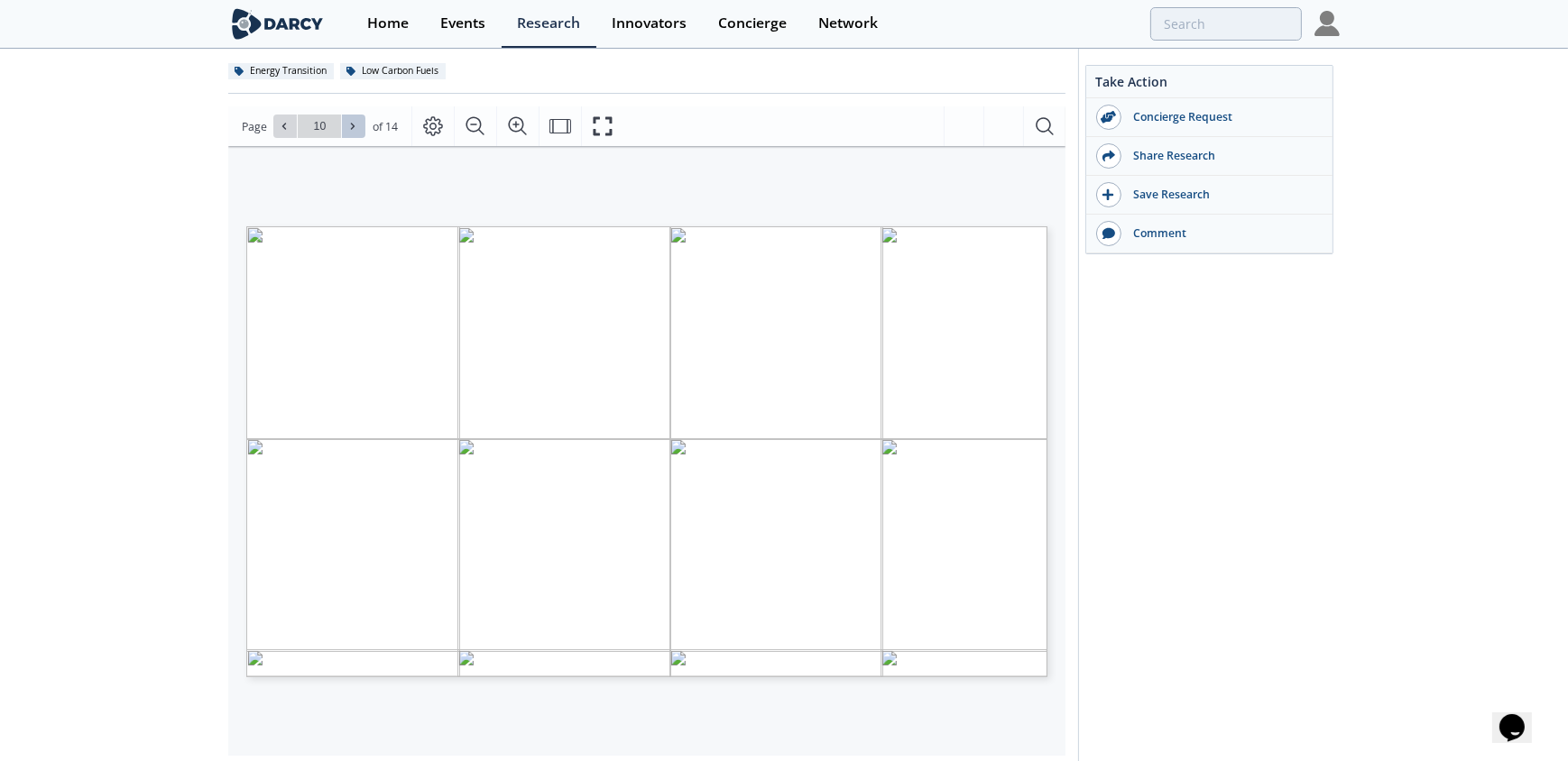 click 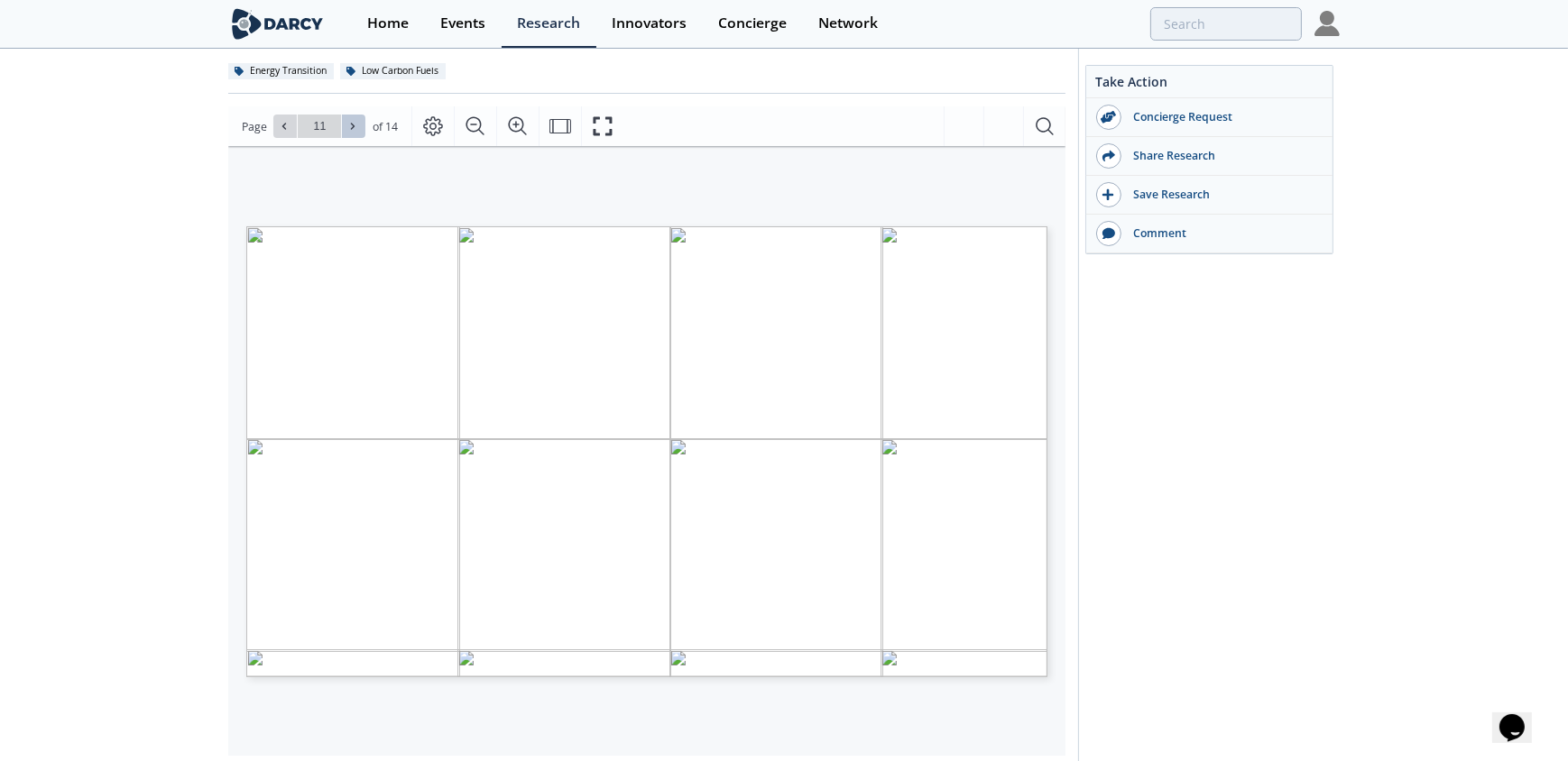 click 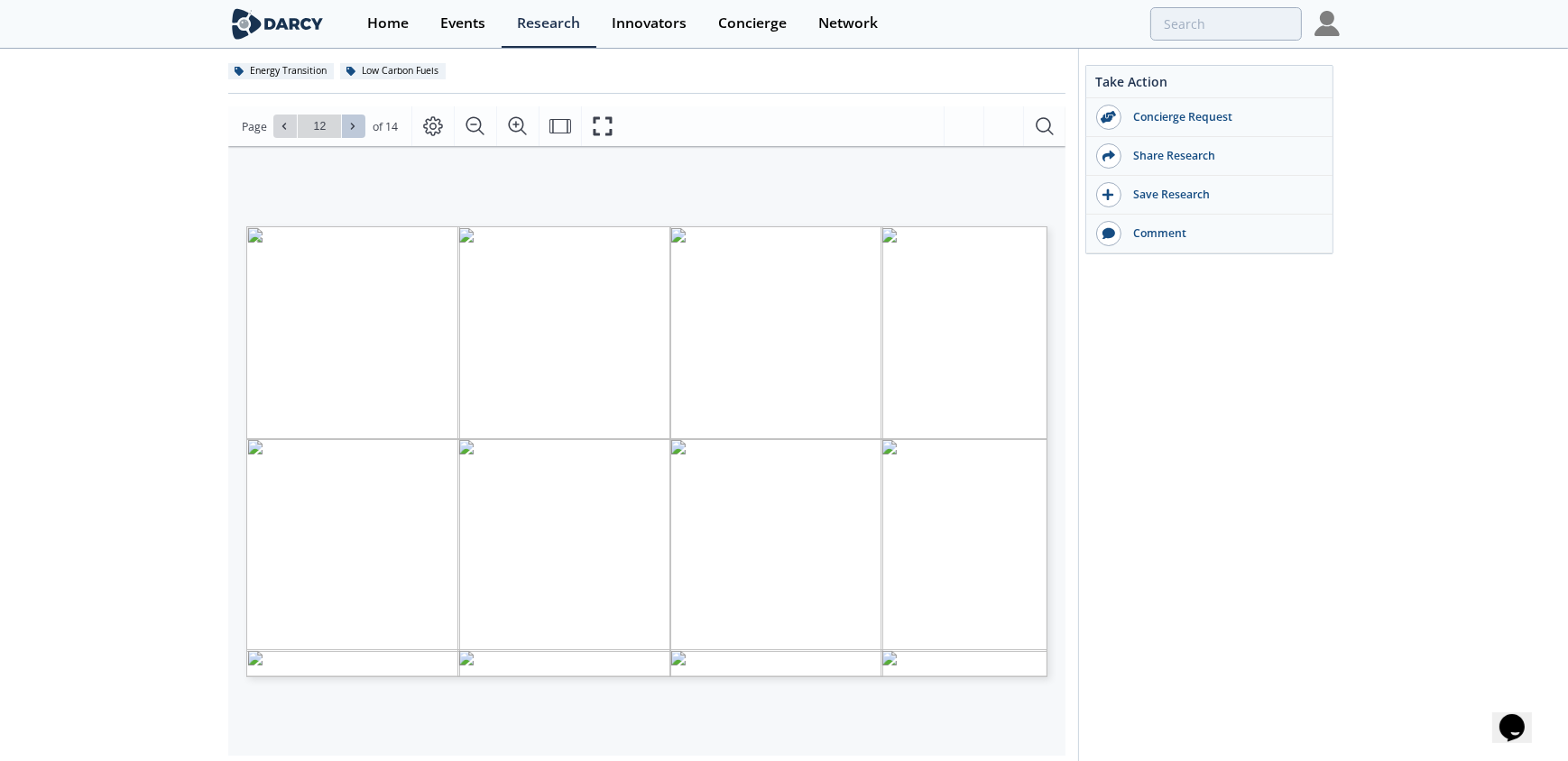 click 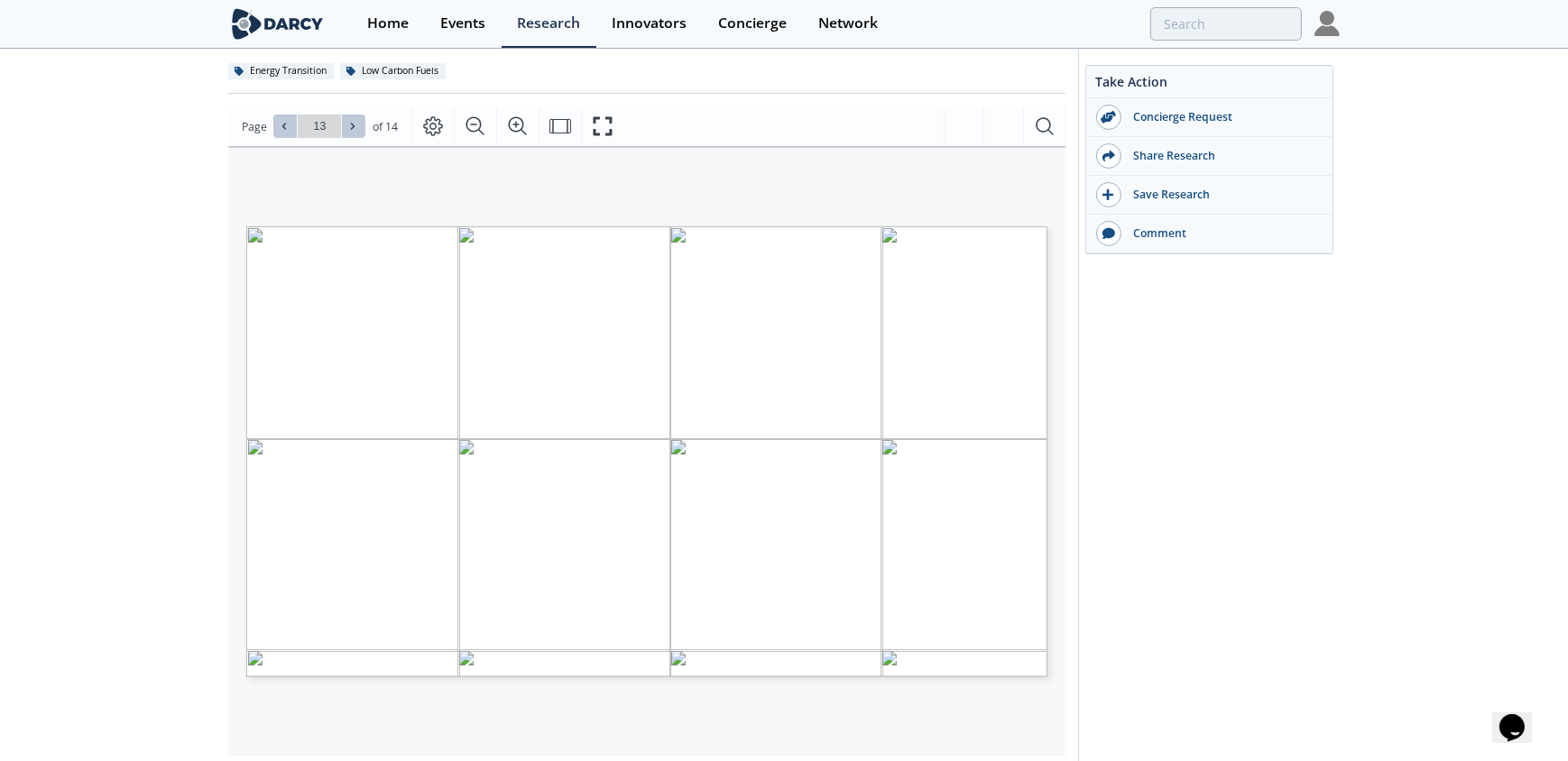 click 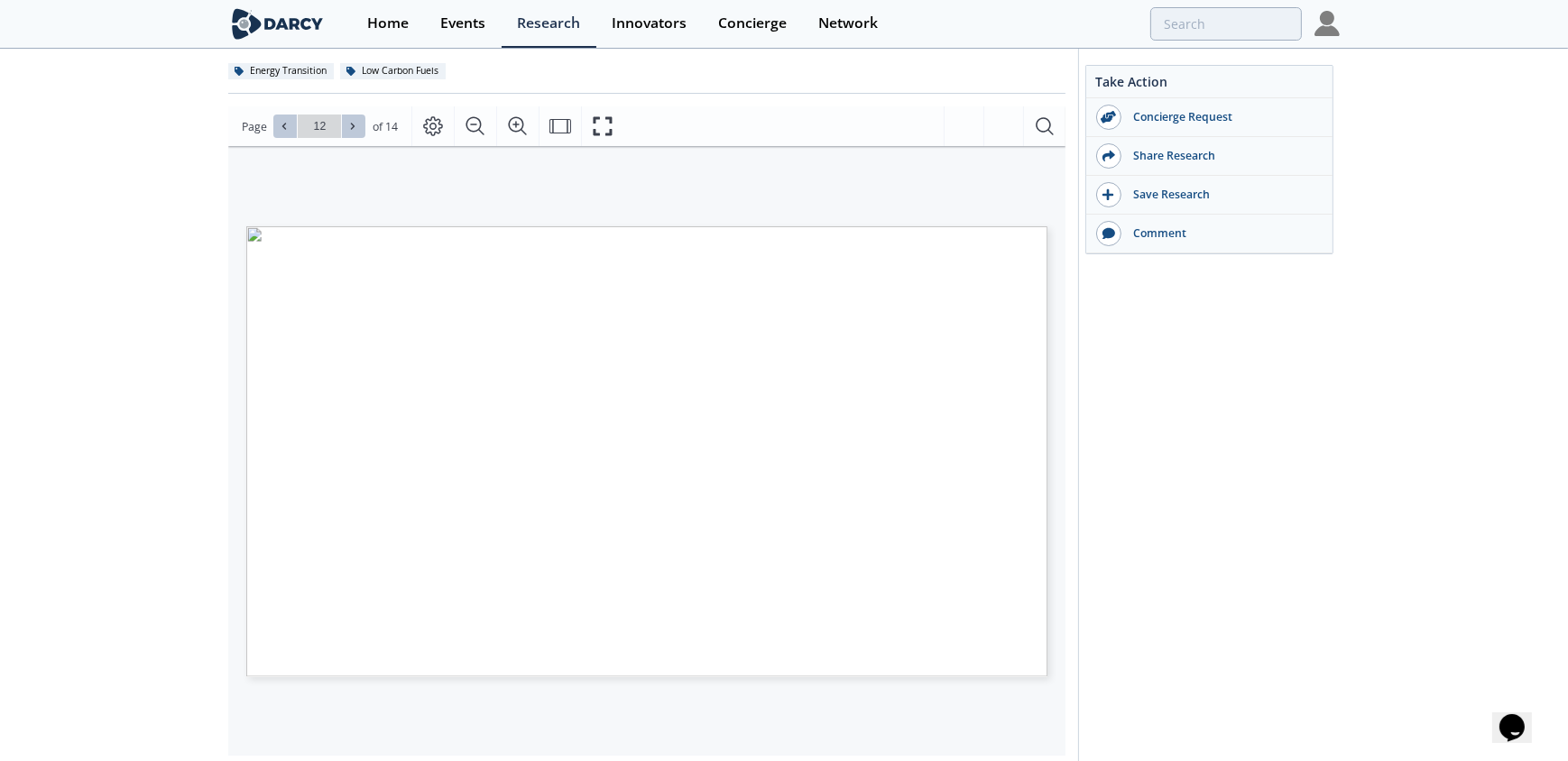 click 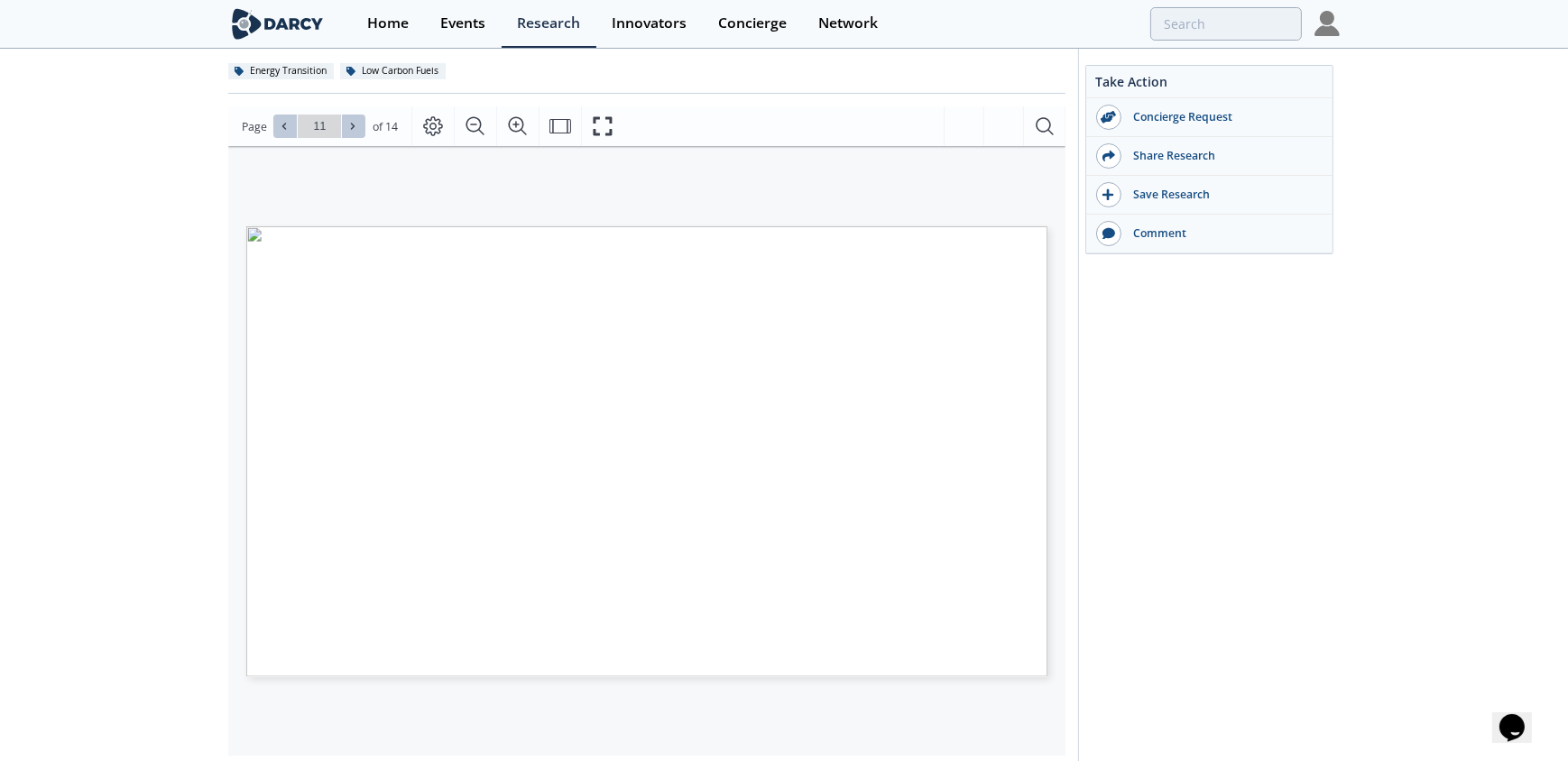 click 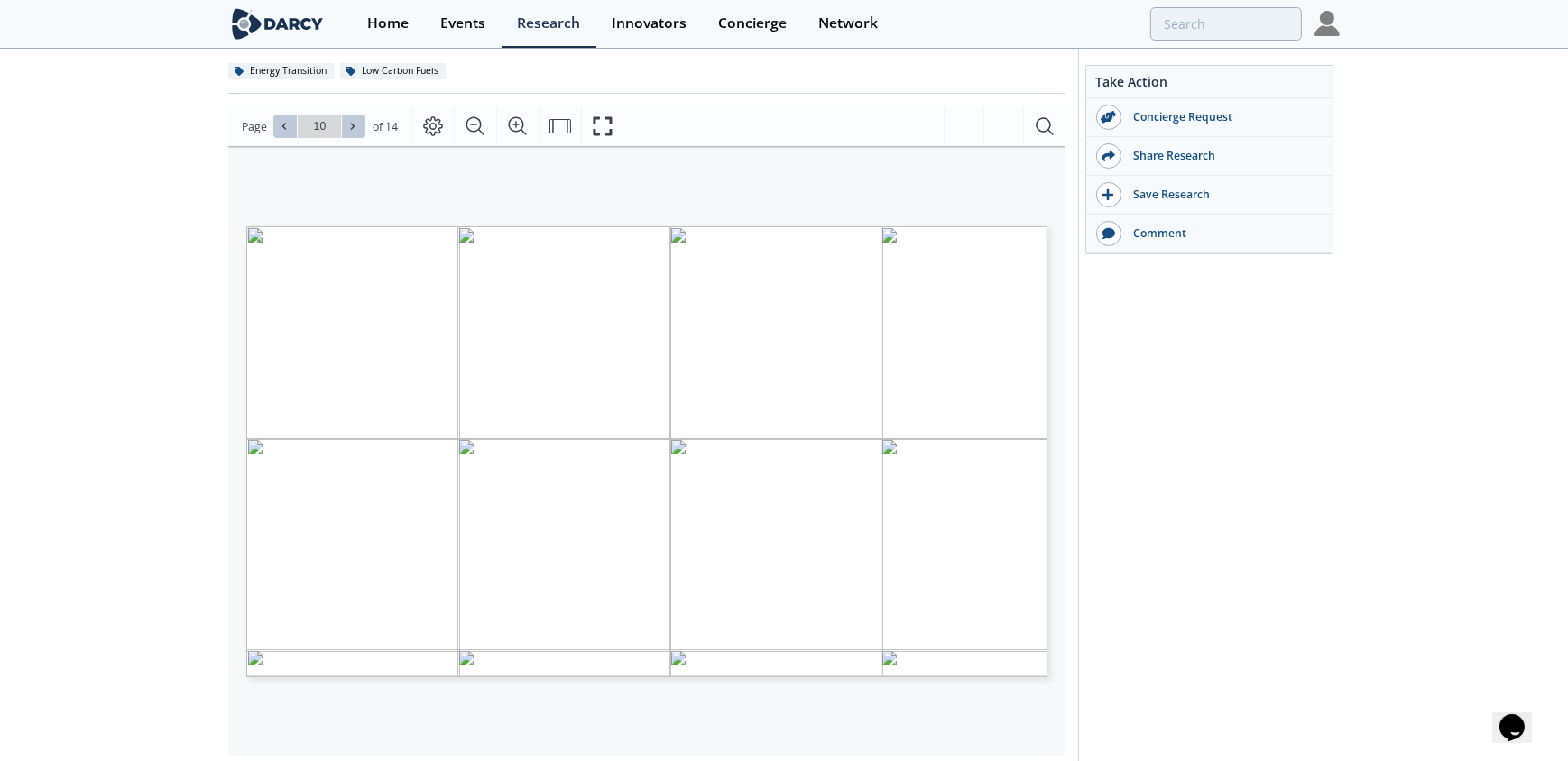 click 